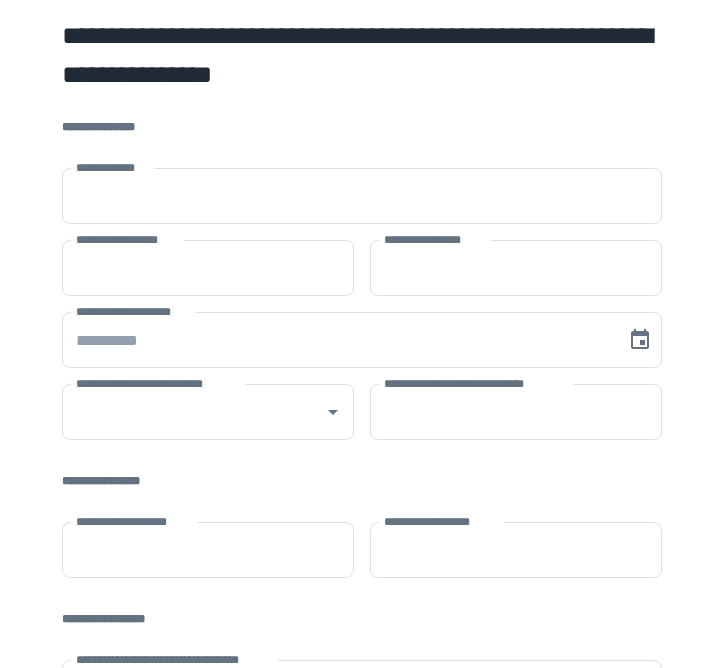 scroll, scrollTop: 0, scrollLeft: 0, axis: both 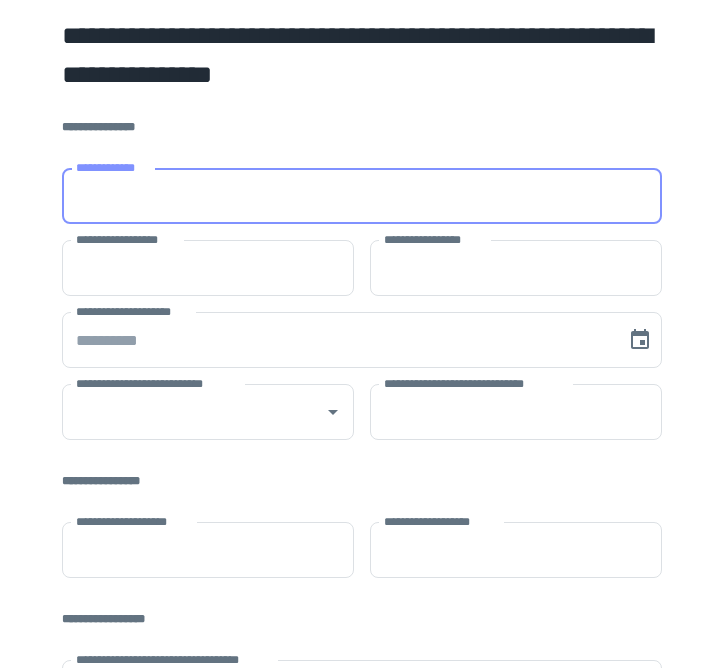 click on "**********" at bounding box center (362, 196) 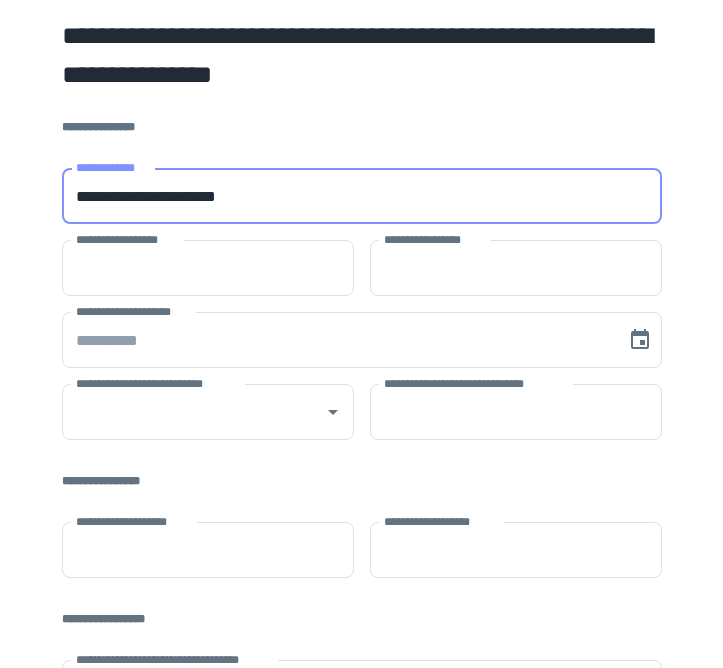 type on "******" 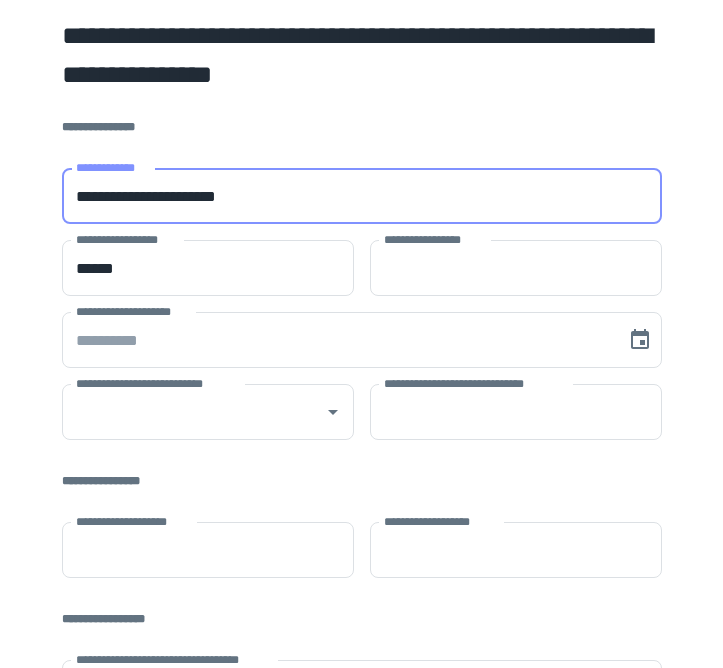 type on "*******" 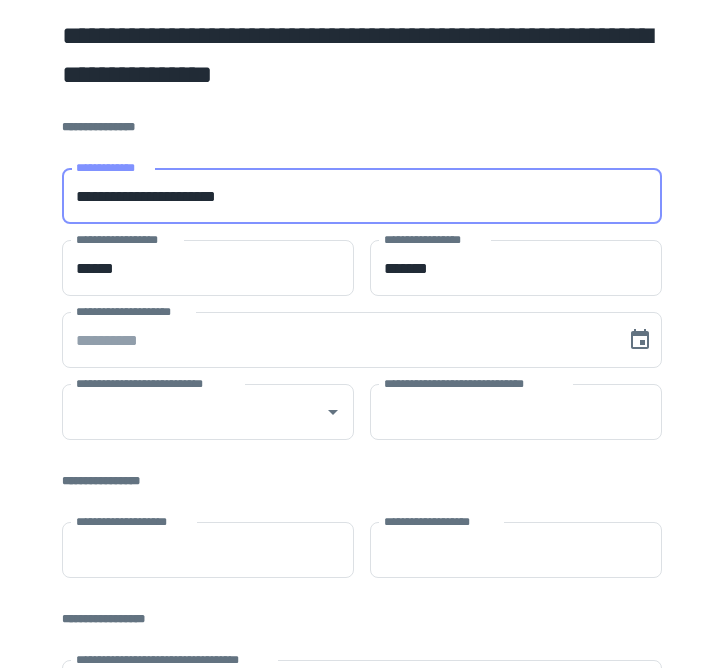 type on "**" 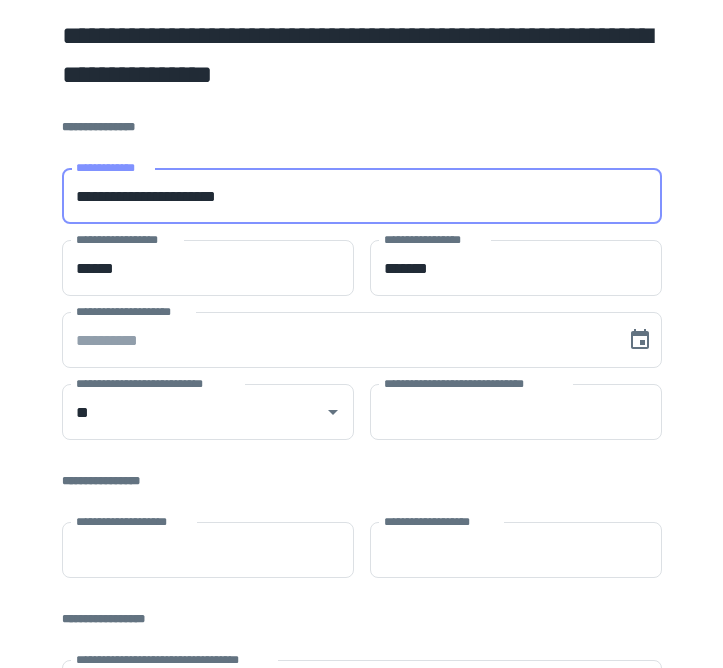 type on "*****" 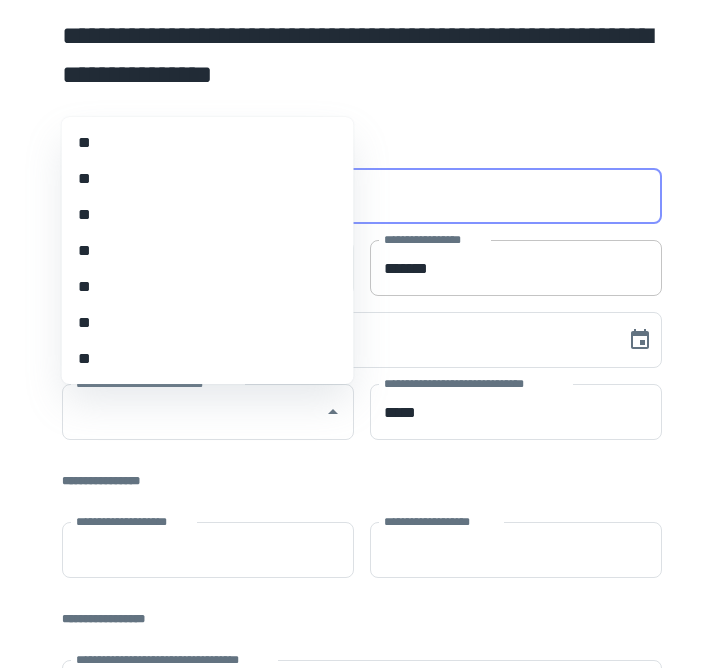 click on "*******" at bounding box center (516, 268) 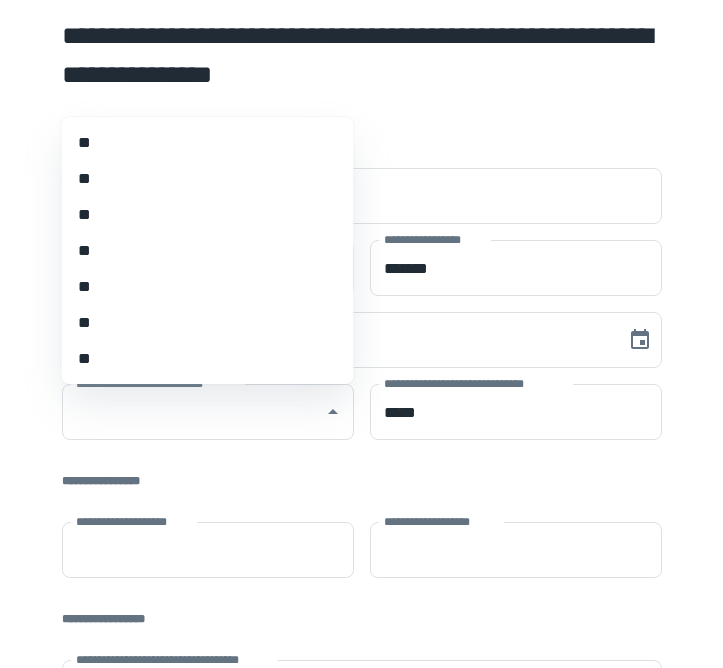 click on "**********" at bounding box center [362, 541] 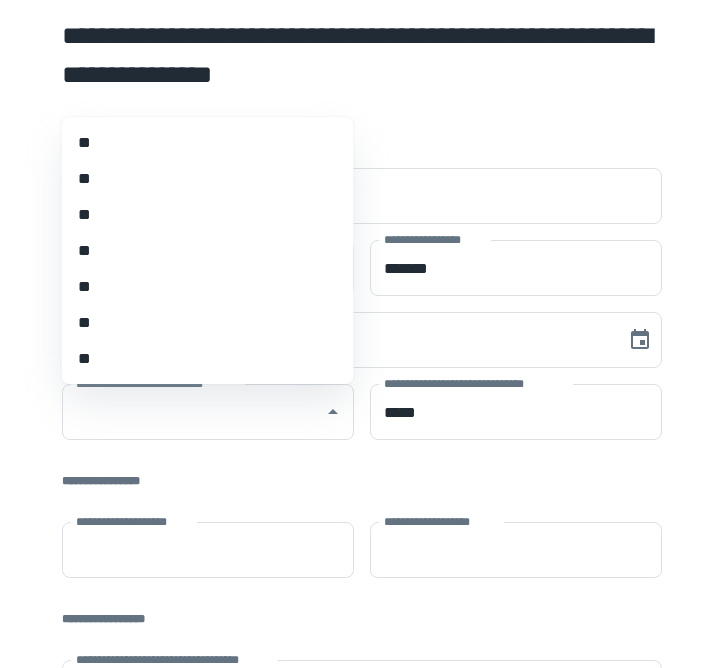 click on "**********" at bounding box center (361, 541) 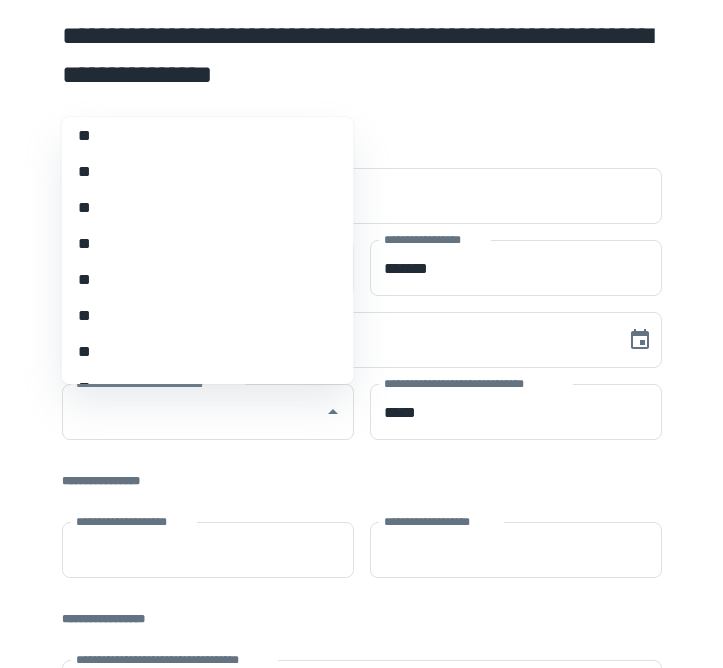scroll, scrollTop: 1093, scrollLeft: 0, axis: vertical 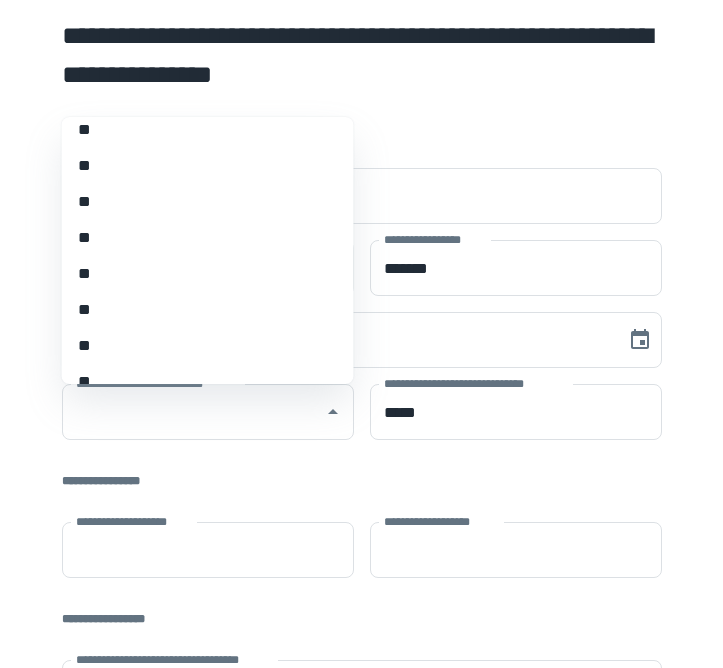 click on "**" at bounding box center (208, 346) 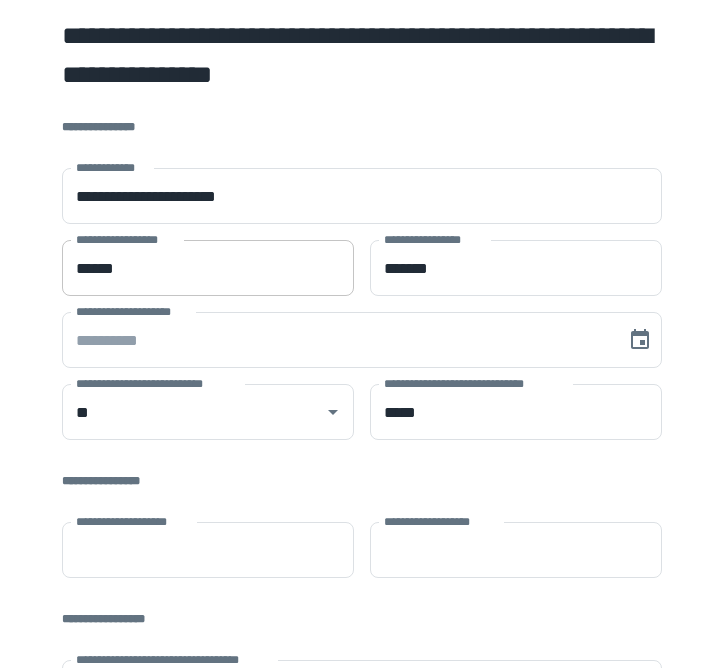 click on "******" at bounding box center (208, 268) 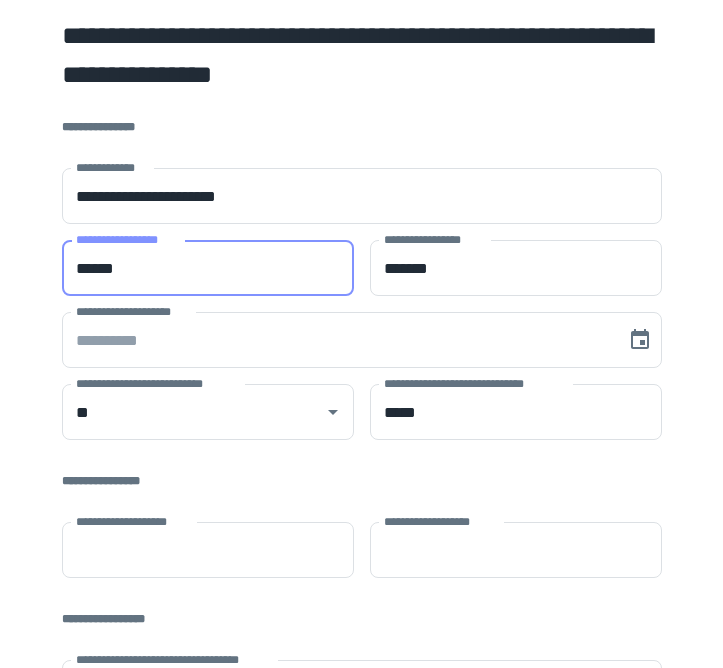 click on "******" at bounding box center (208, 268) 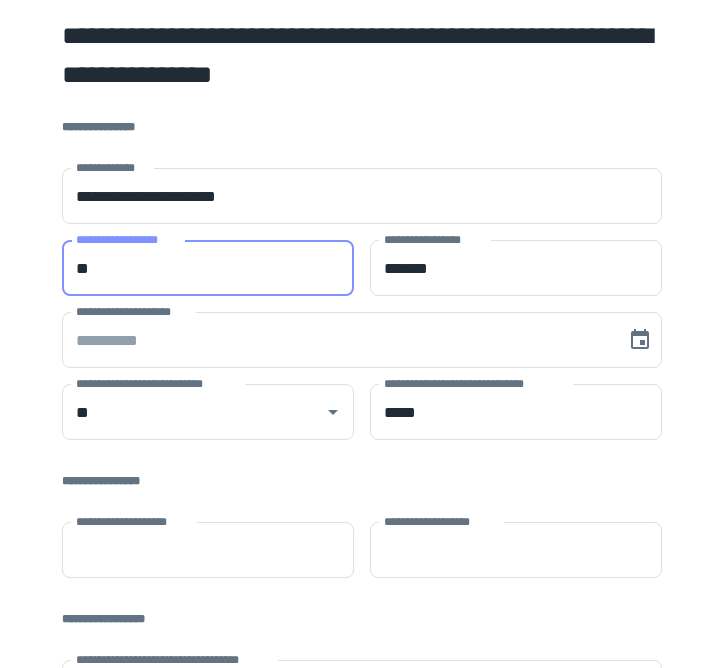 type on "*" 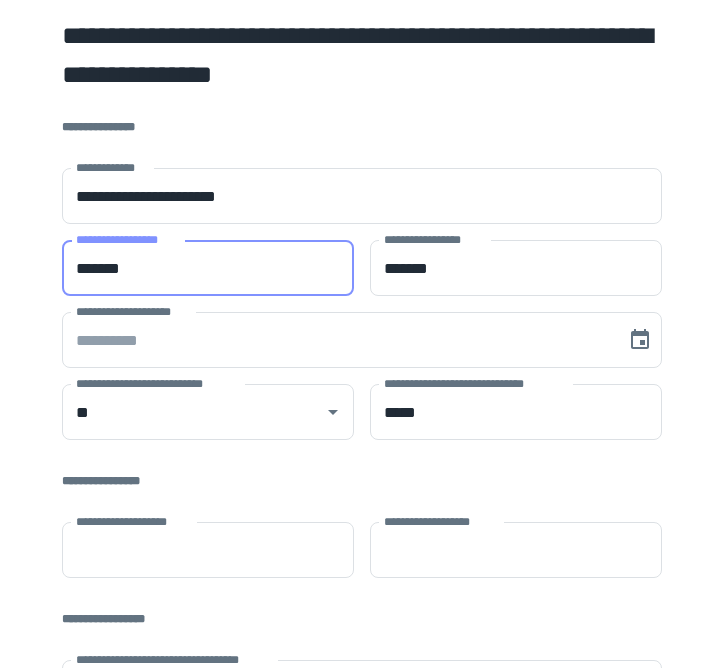 type on "*******" 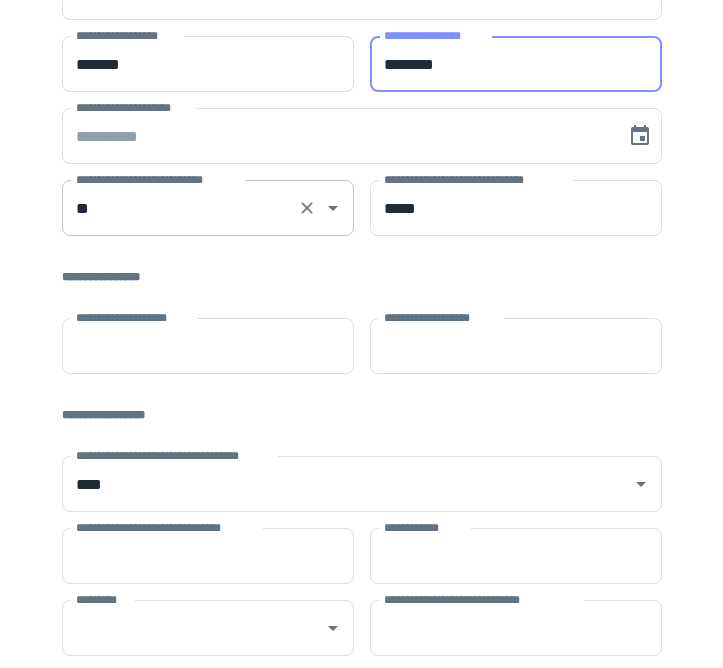 scroll, scrollTop: 210, scrollLeft: 0, axis: vertical 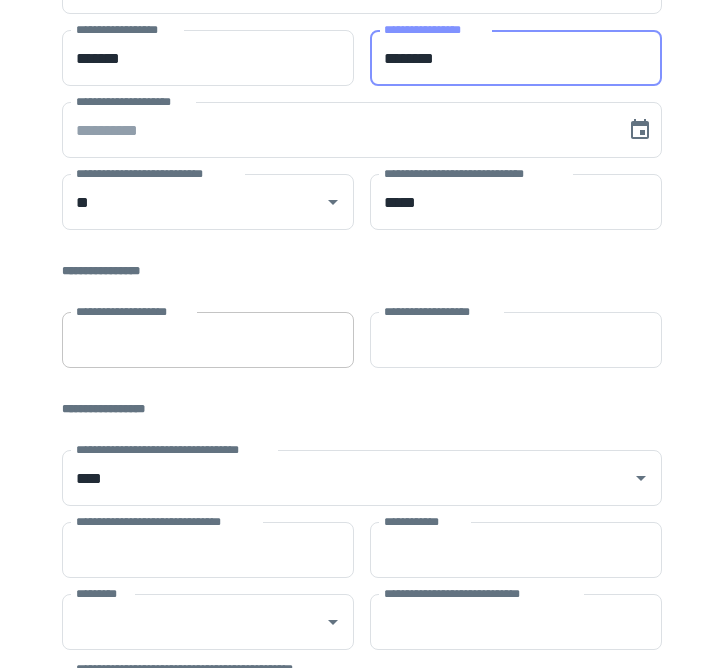 type on "********" 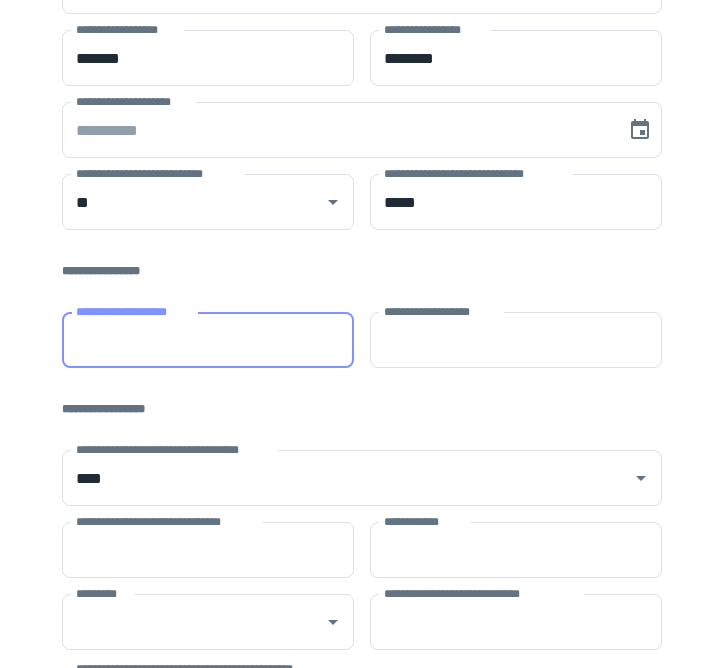 type on "******" 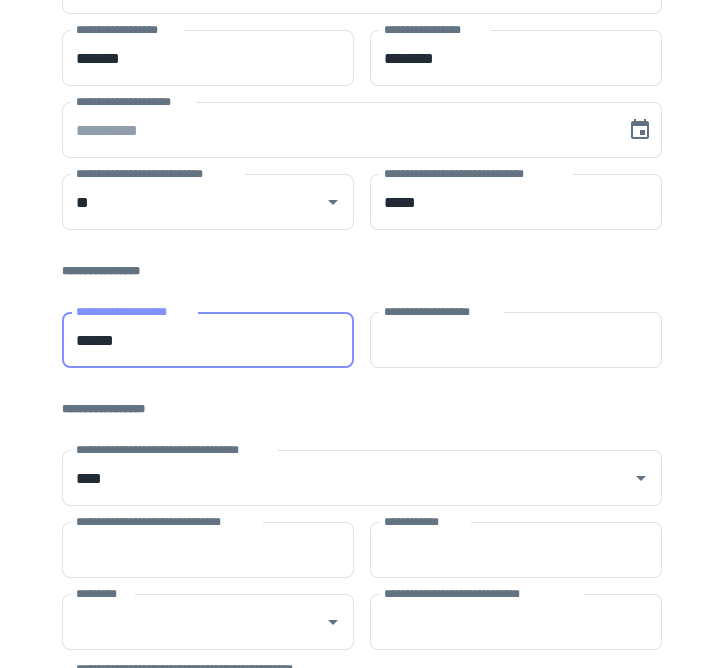 type on "*******" 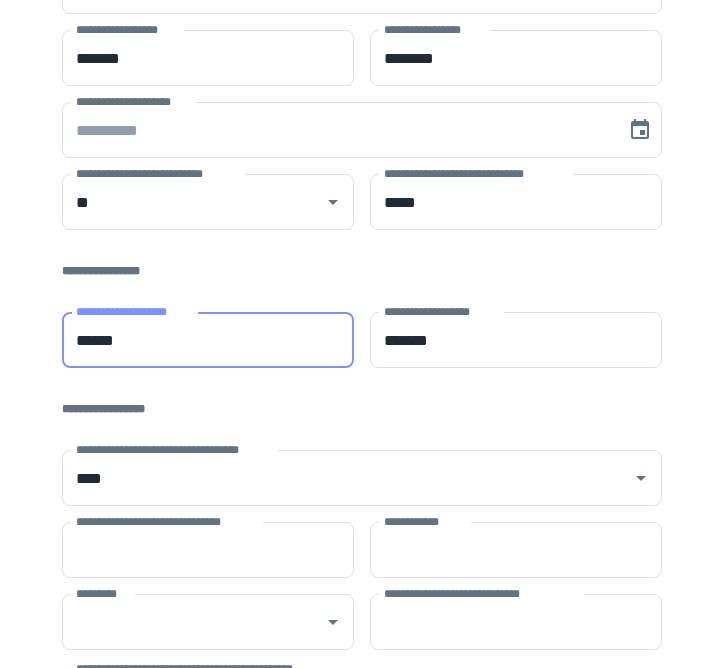type on "**********" 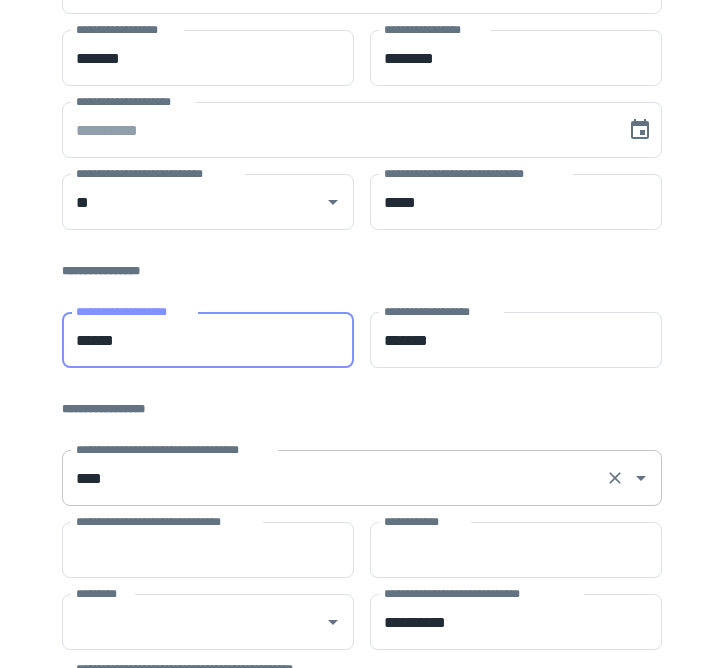scroll, scrollTop: 310, scrollLeft: 0, axis: vertical 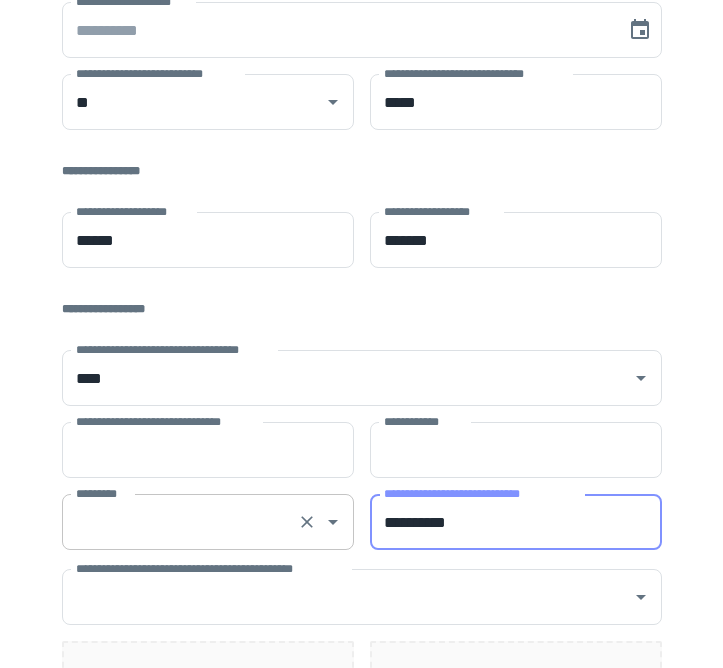 drag, startPoint x: 504, startPoint y: 519, endPoint x: 201, endPoint y: 519, distance: 303 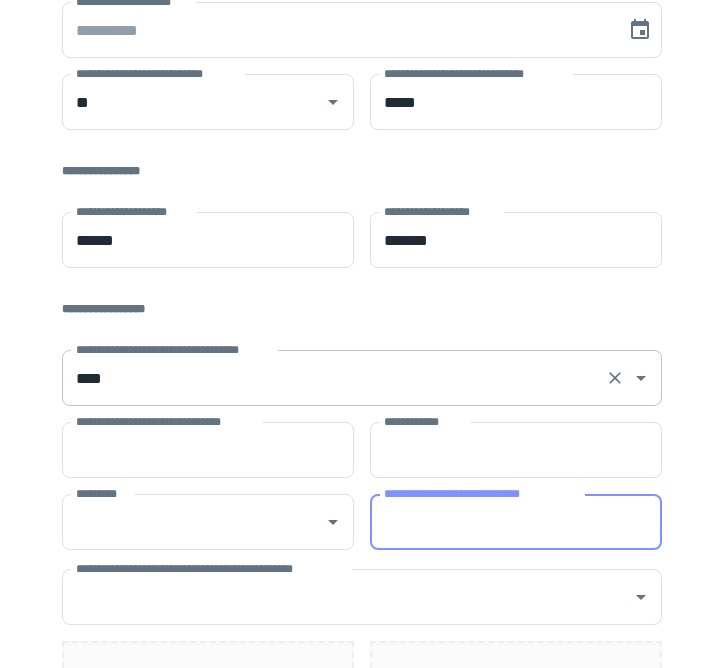 type 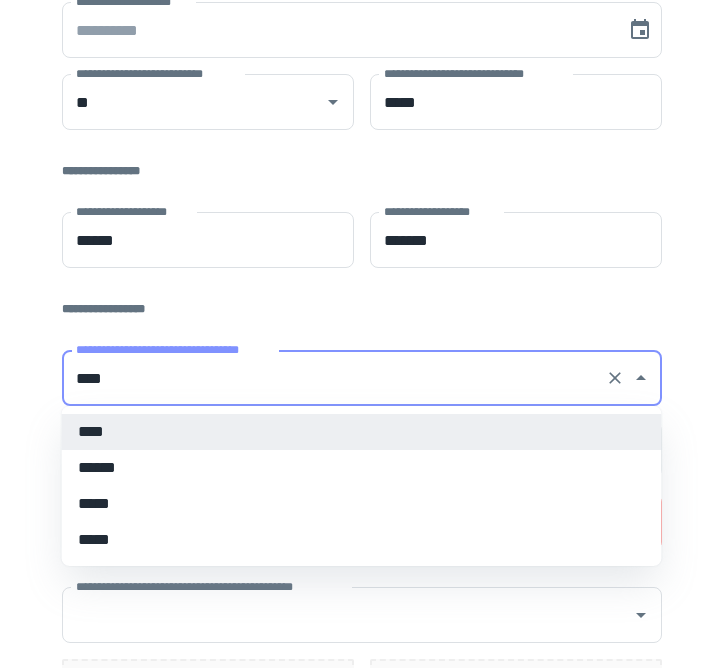 click on "****" at bounding box center (334, 378) 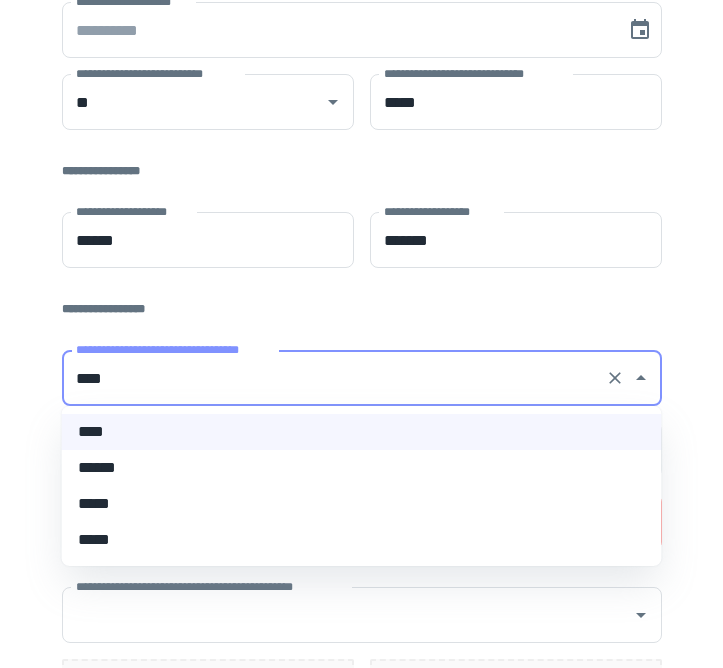 click on "******" at bounding box center [362, 468] 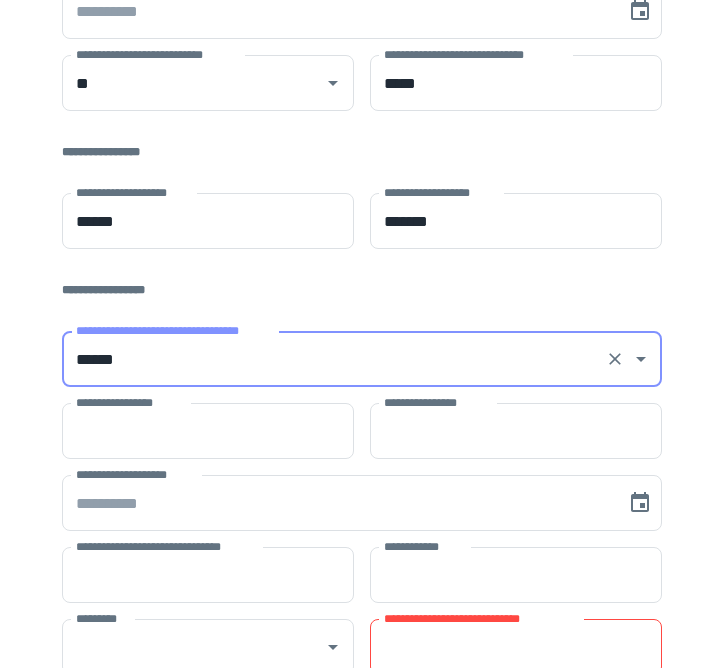 scroll, scrollTop: 338, scrollLeft: 0, axis: vertical 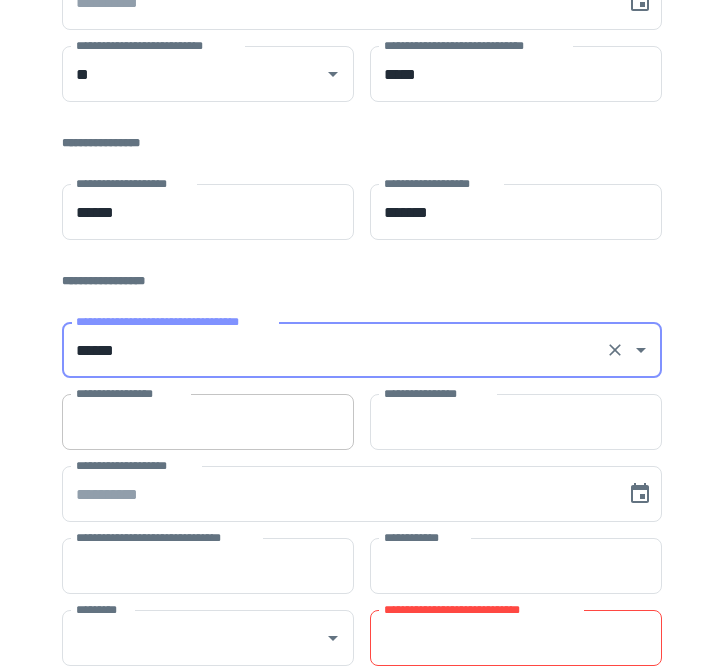 click on "**********" at bounding box center [208, 422] 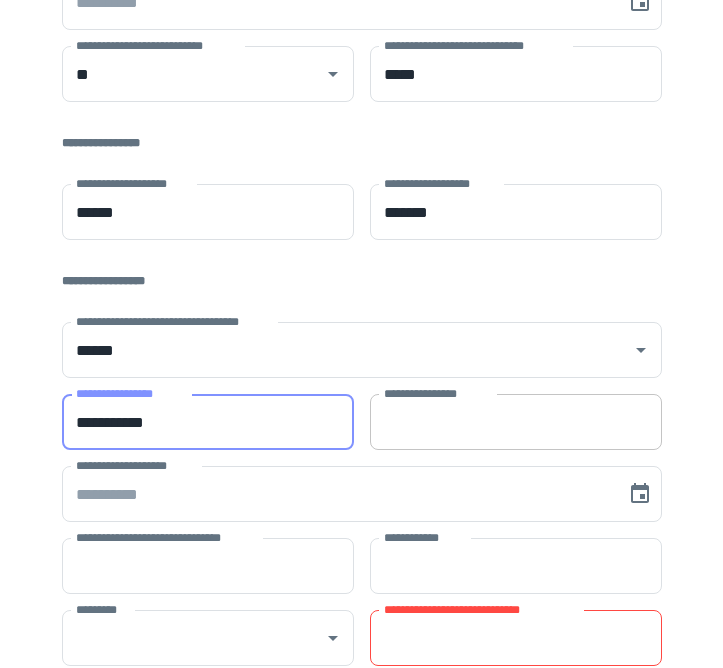 click on "**********" at bounding box center [516, 422] 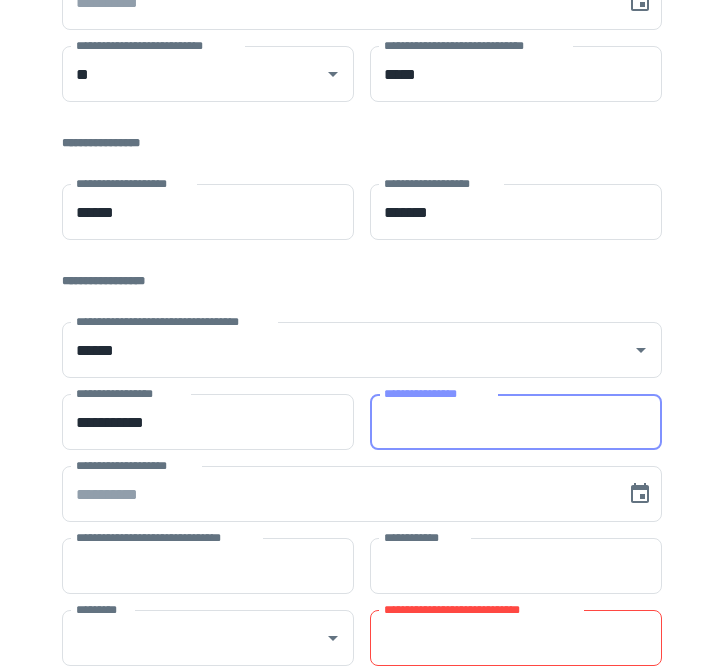 click on "**********" at bounding box center [516, 422] 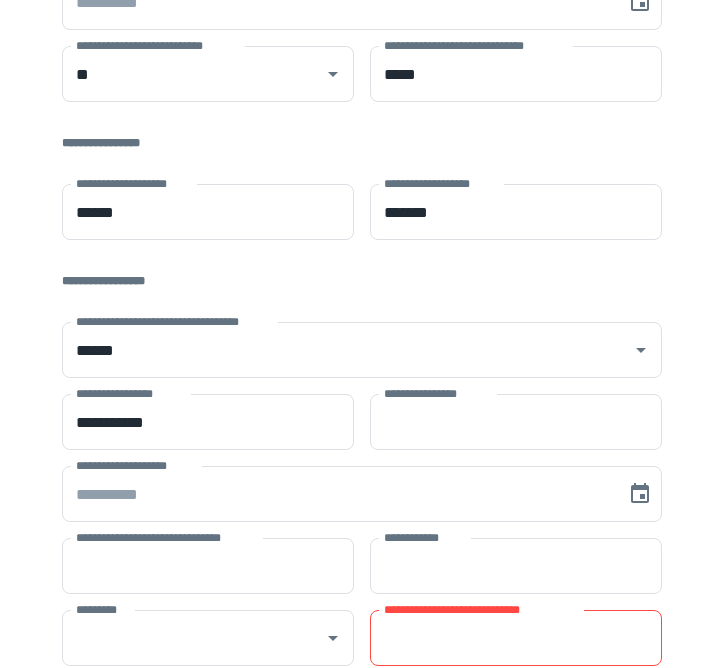 click on "**********" at bounding box center [362, 281] 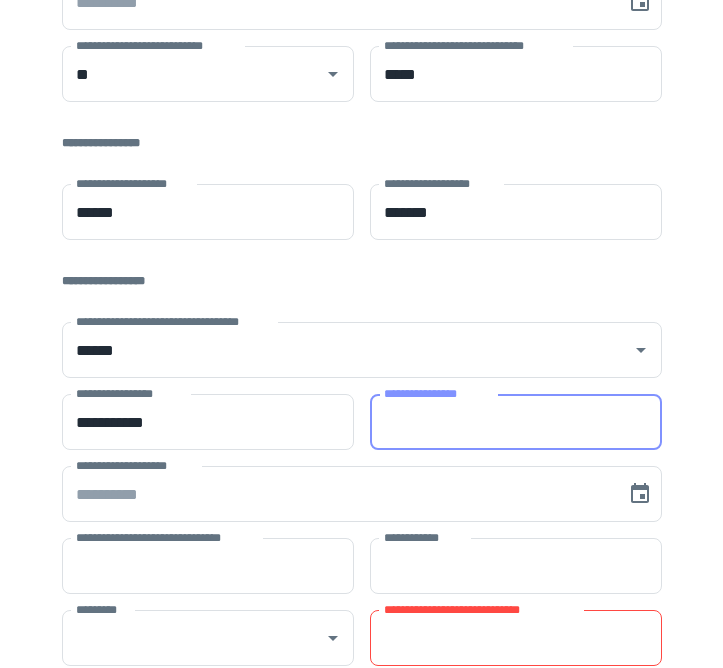click on "**********" at bounding box center [516, 422] 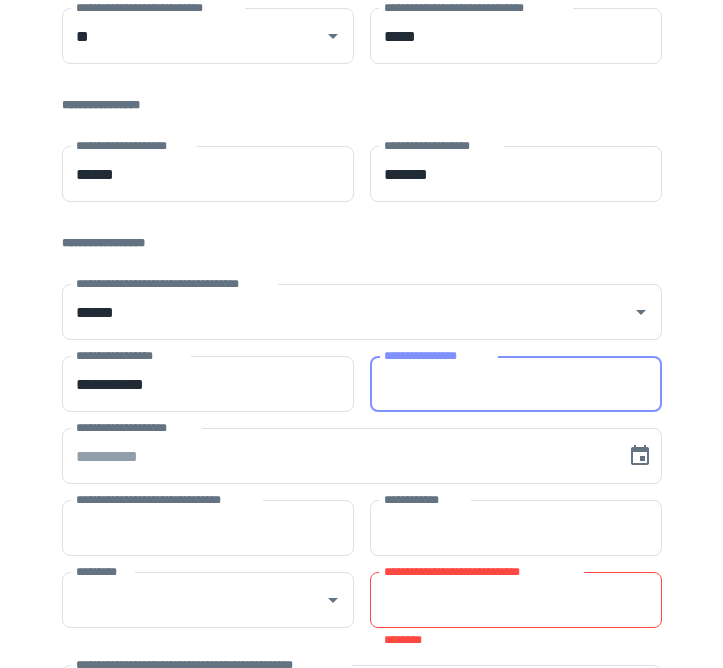 scroll, scrollTop: 354, scrollLeft: 0, axis: vertical 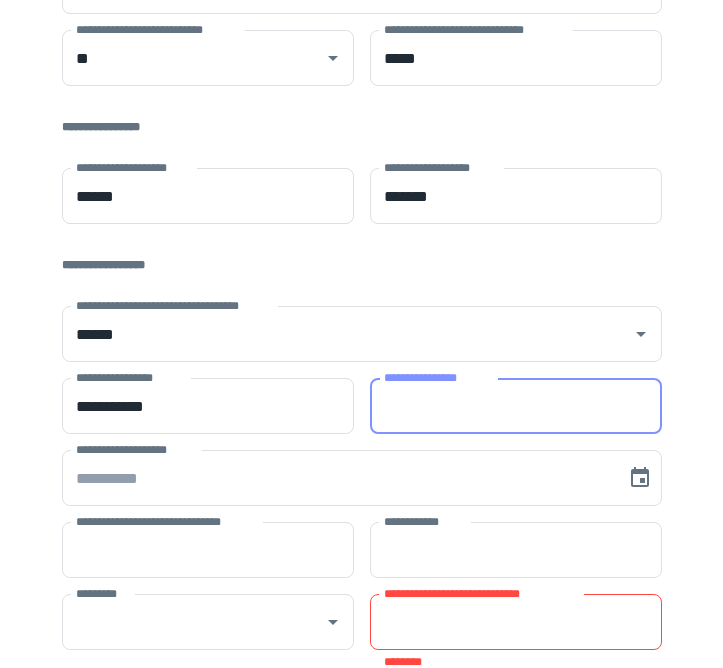 click on "**********" at bounding box center [516, 406] 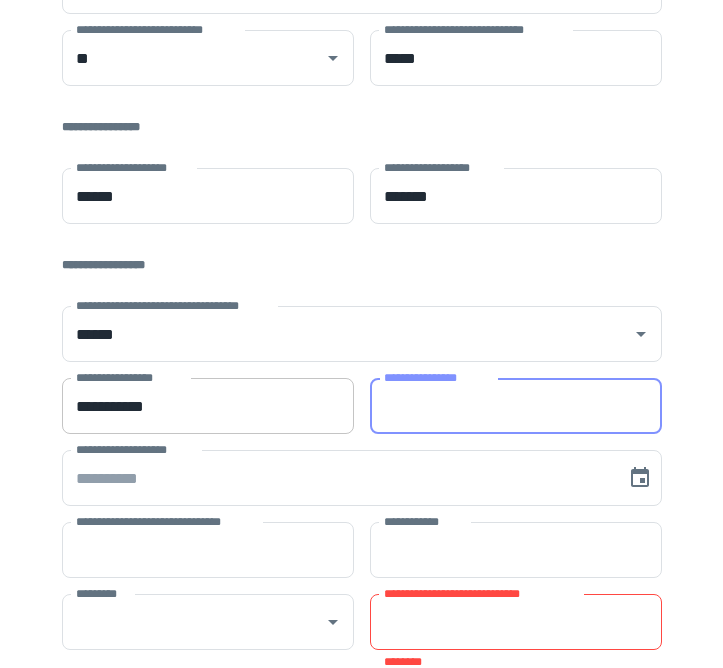 click on "**********" at bounding box center [208, 406] 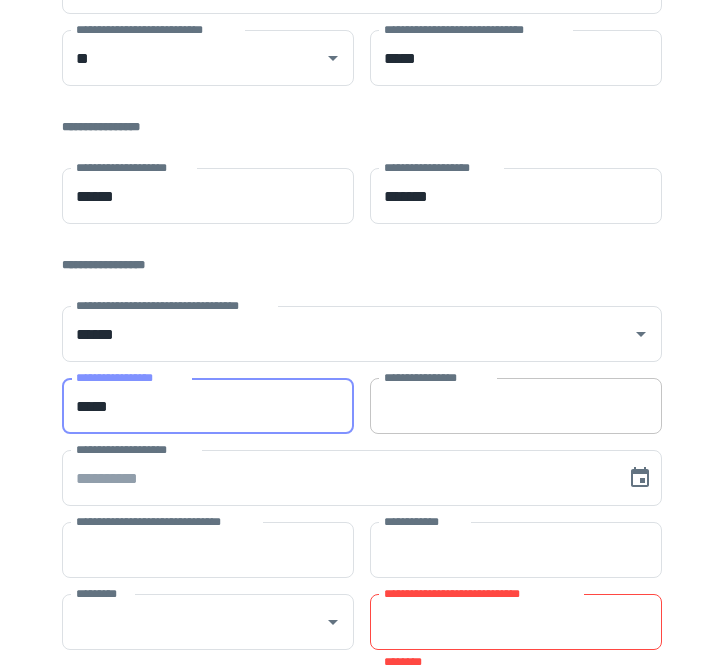 type on "*****" 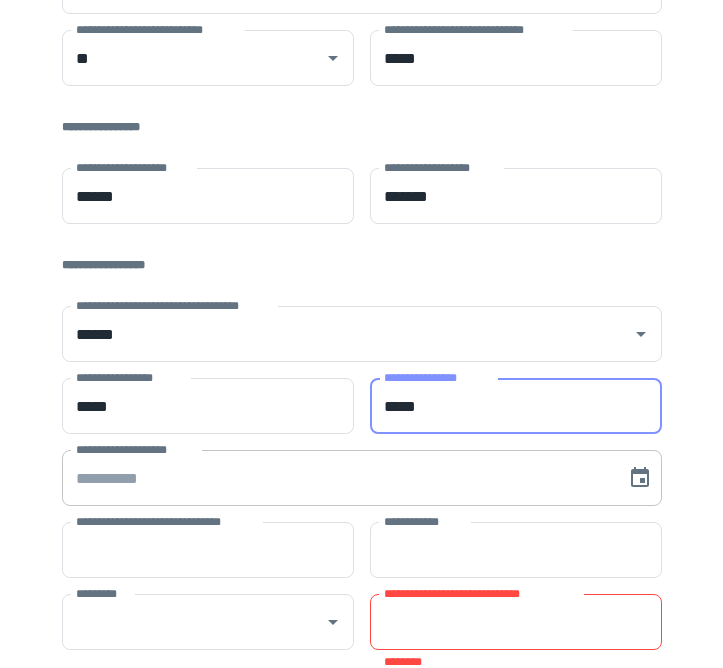 type on "*****" 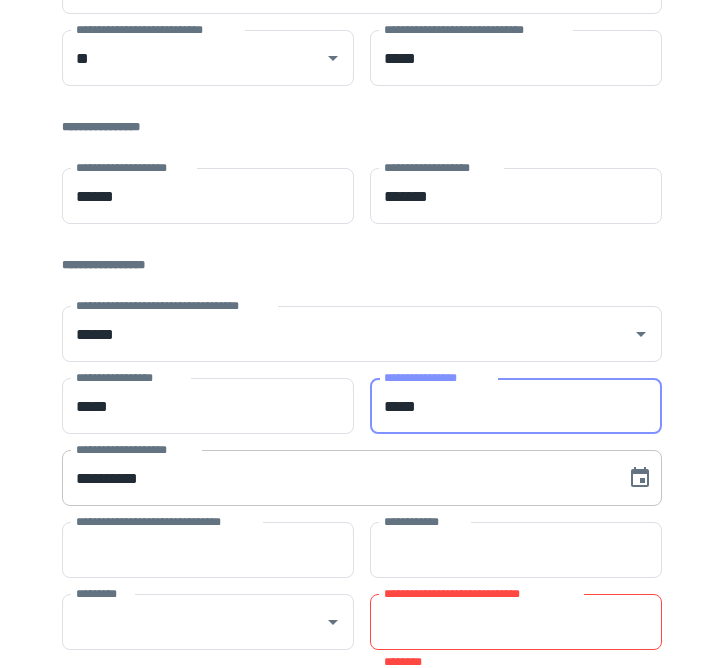 click on "**********" at bounding box center (337, 478) 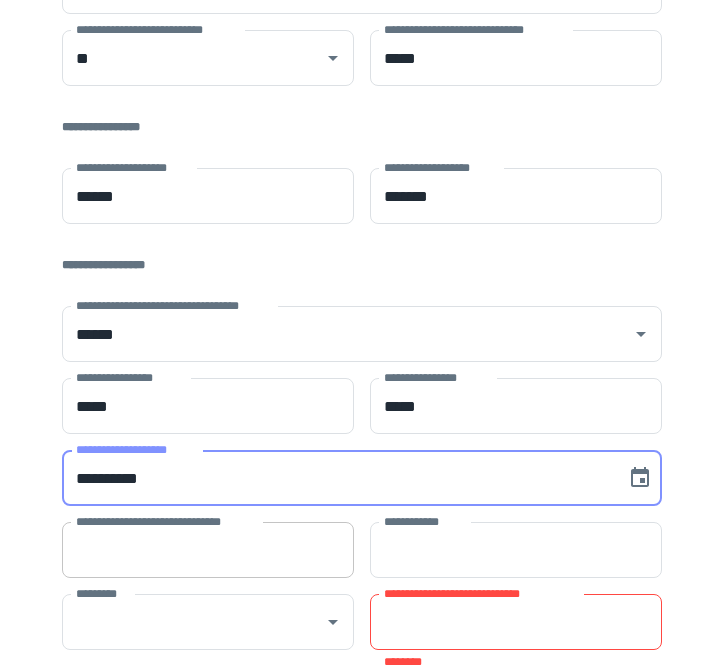 type on "**********" 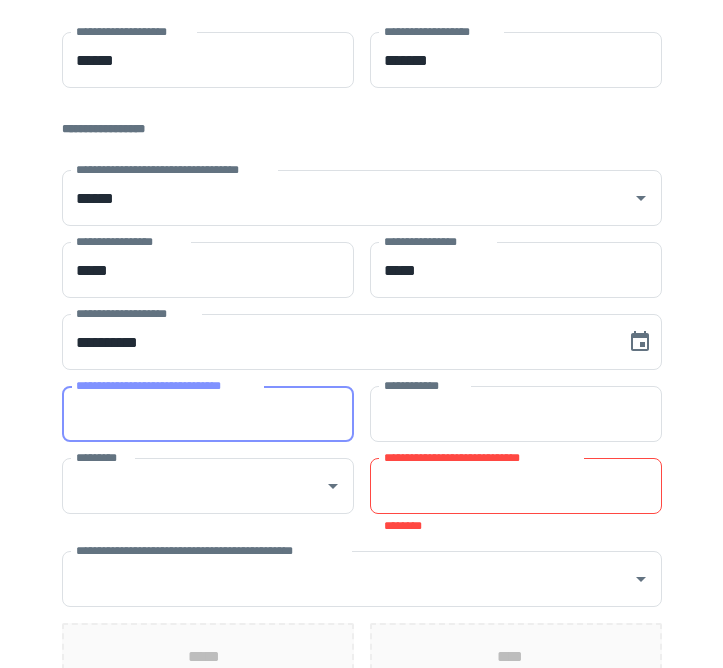 scroll, scrollTop: 503, scrollLeft: 0, axis: vertical 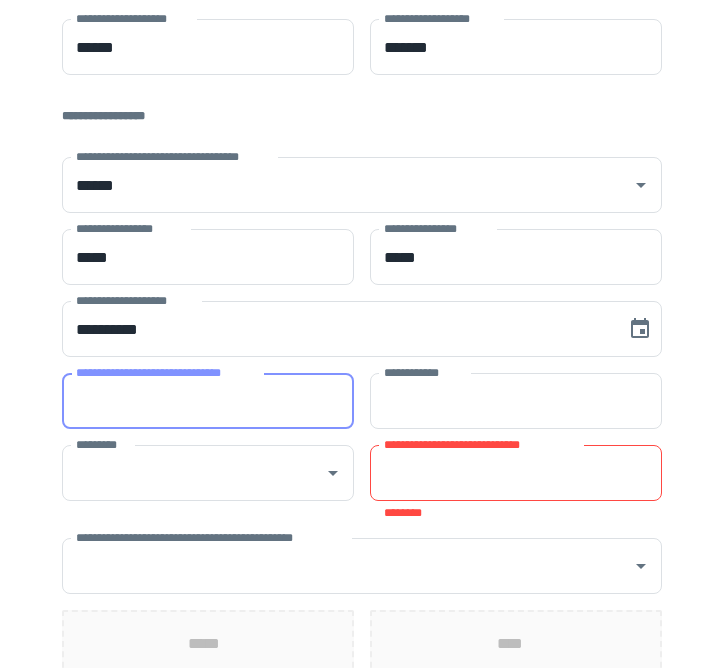 click on "**********" at bounding box center (208, 401) 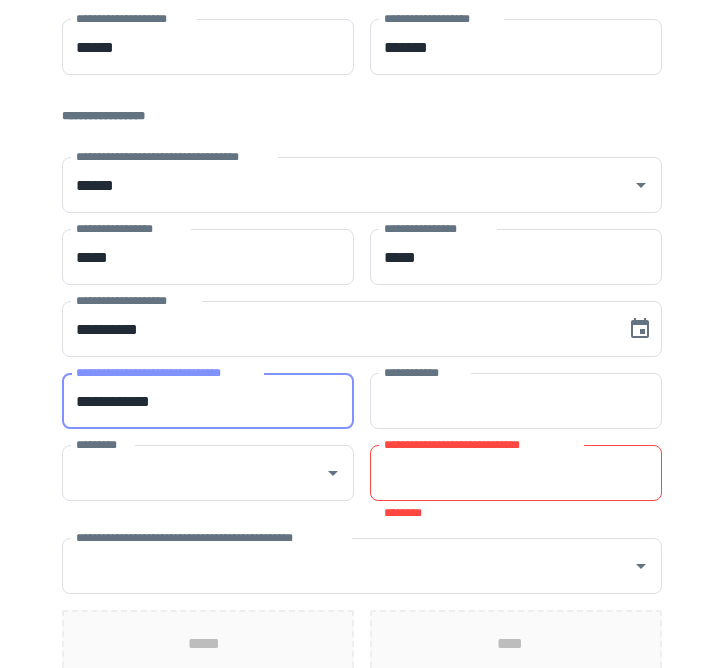 type on "**********" 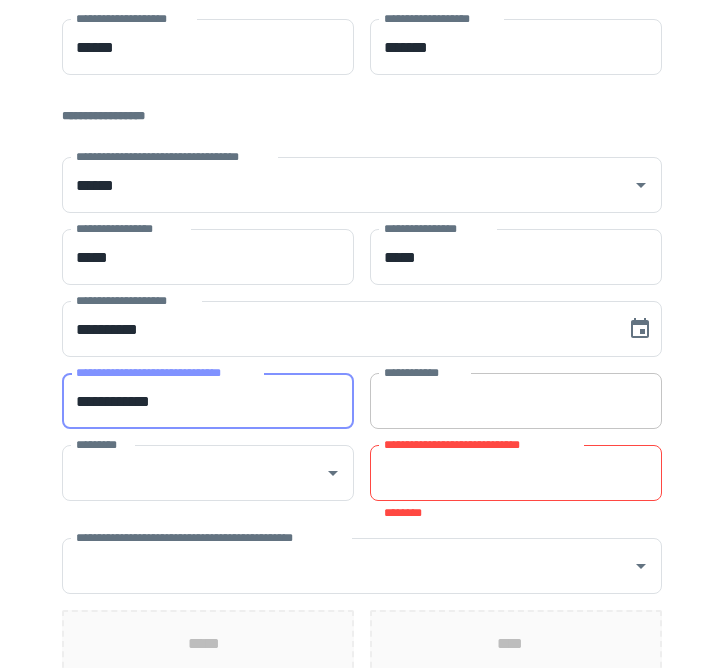 click on "**********" at bounding box center [362, 179] 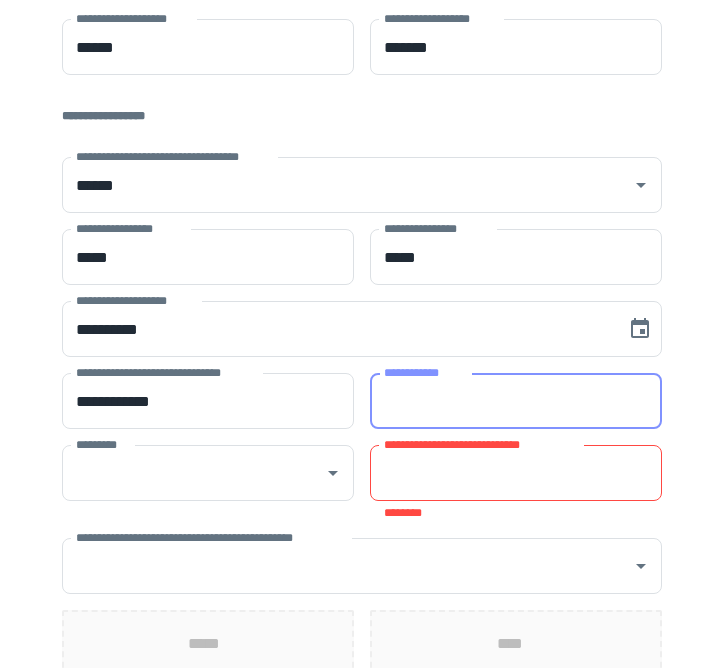 click on "**********" at bounding box center [516, 401] 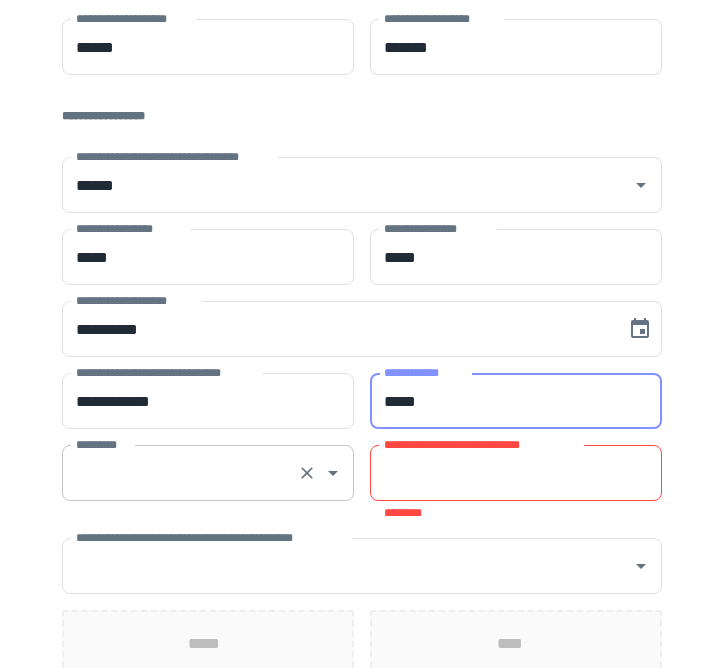 type on "*****" 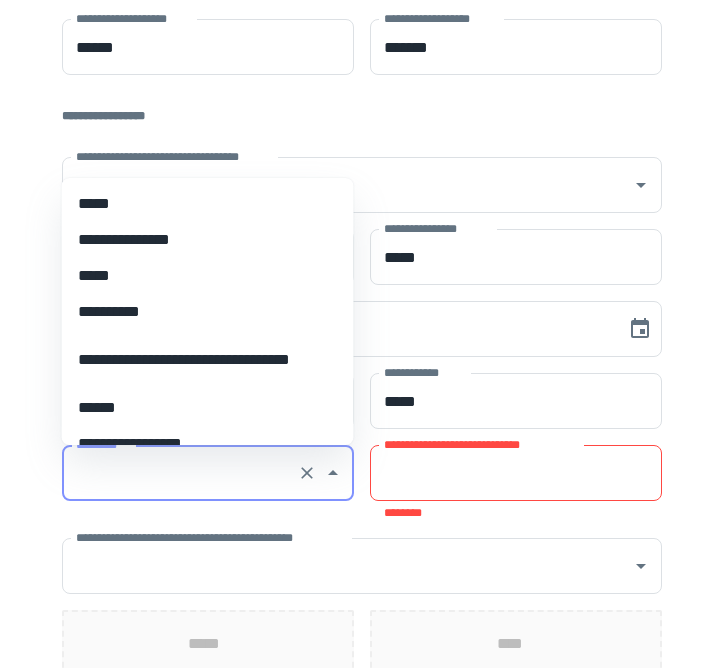 click on "*********" at bounding box center (180, 473) 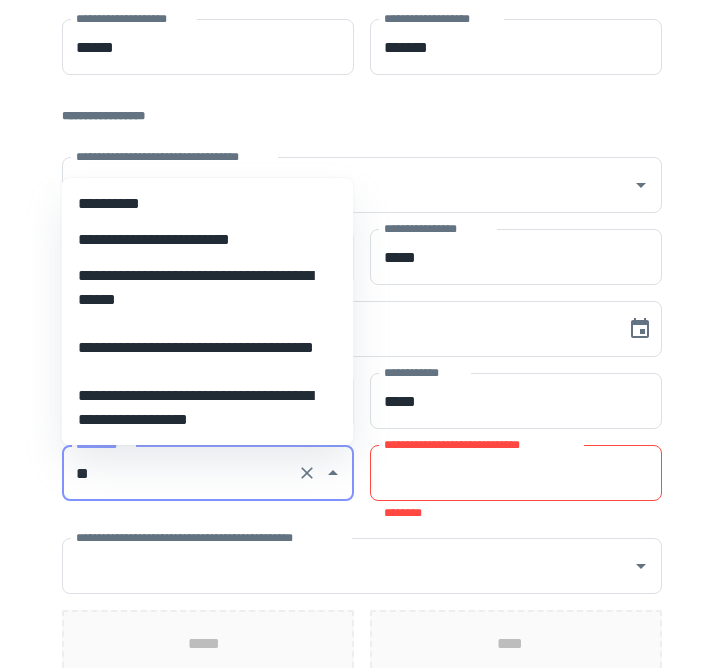 type on "*" 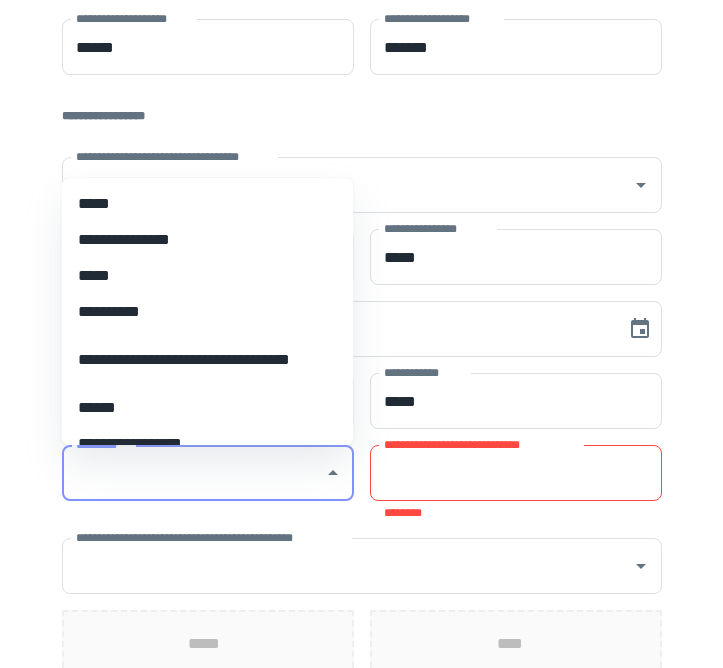 click on "*********" at bounding box center [193, 473] 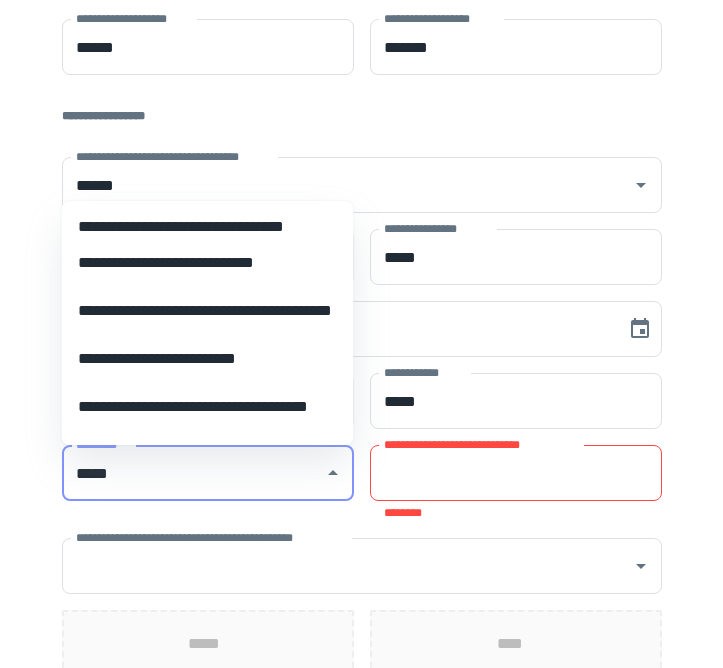 click on "**********" at bounding box center [208, 227] 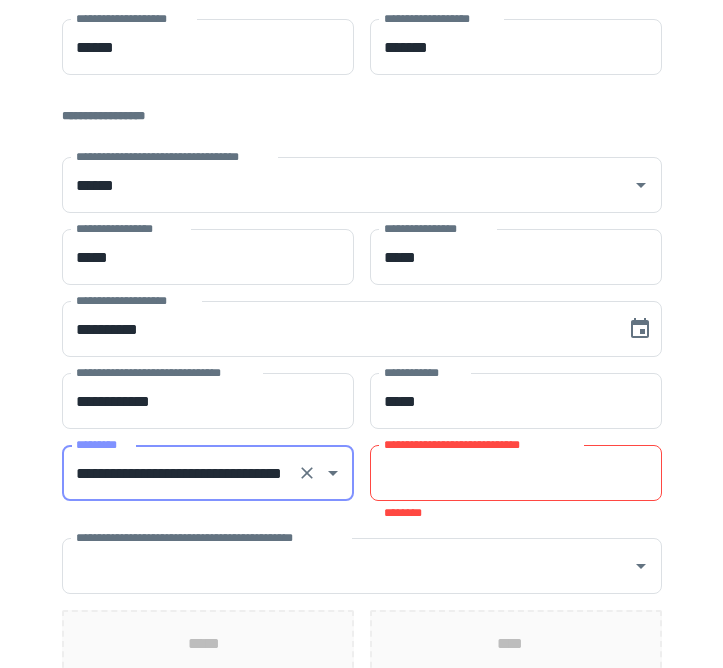 type on "**********" 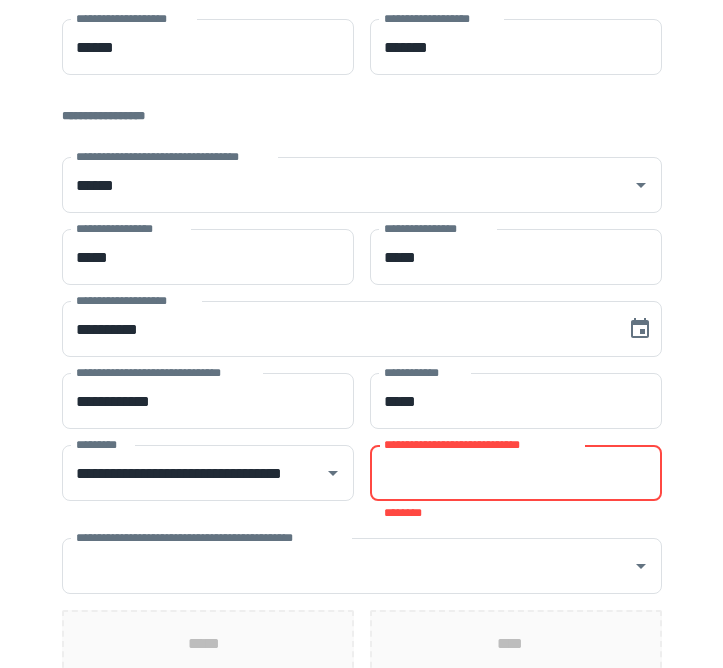 click on "**********" at bounding box center [516, 473] 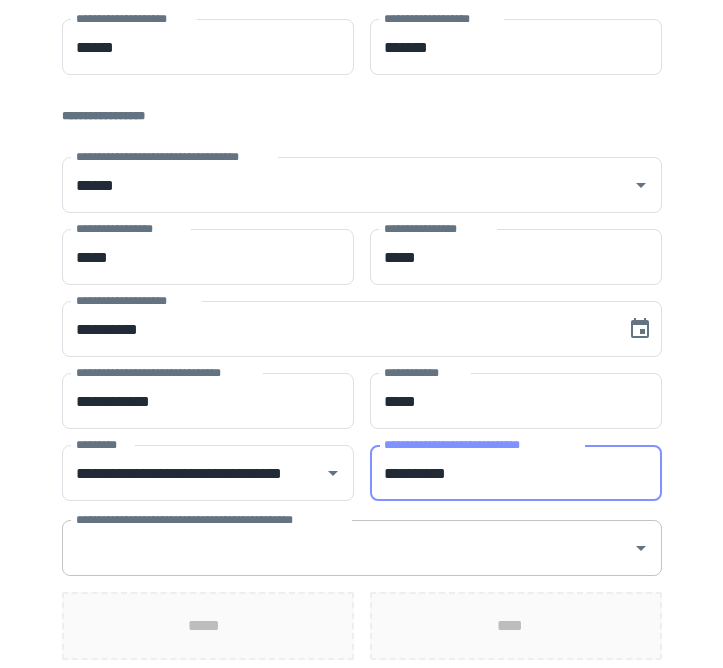 type on "**********" 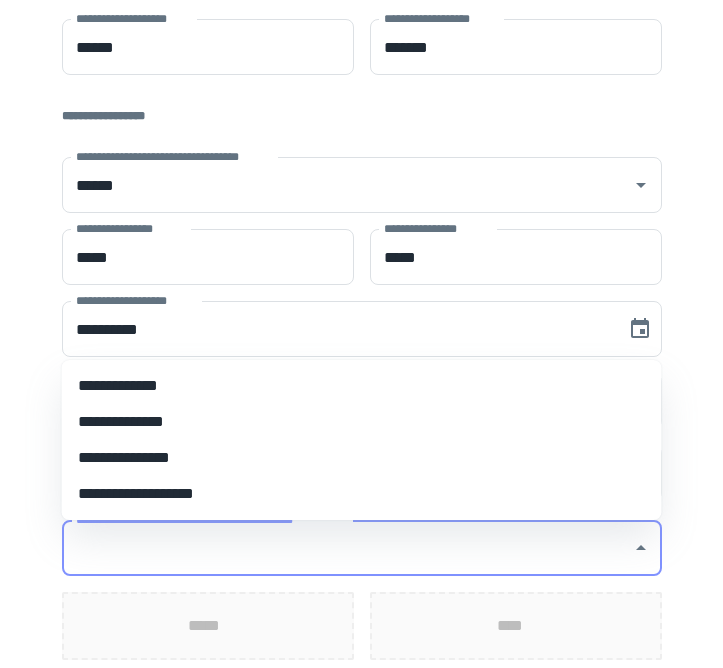 click on "**********" at bounding box center [362, 386] 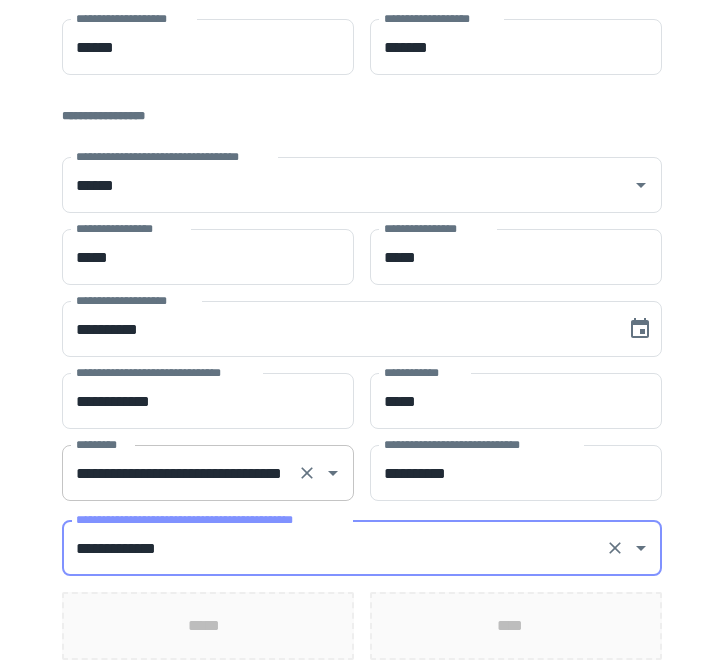 scroll, scrollTop: 559, scrollLeft: 0, axis: vertical 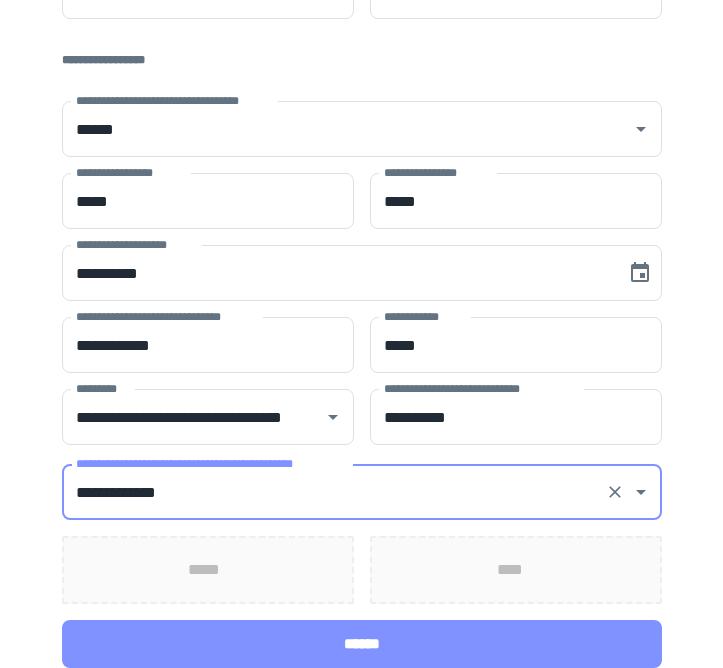 click on "******" at bounding box center (362, 644) 